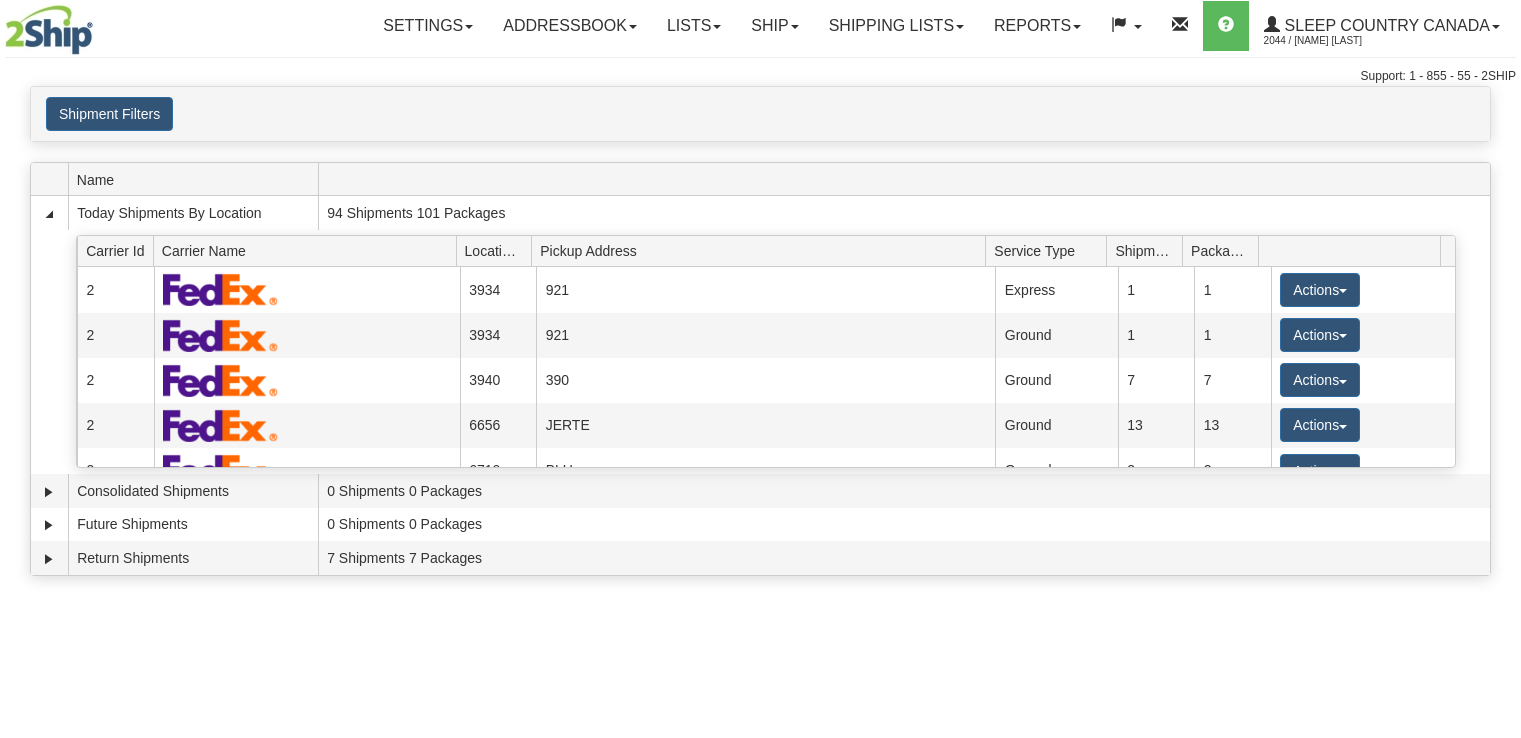 scroll, scrollTop: 0, scrollLeft: 0, axis: both 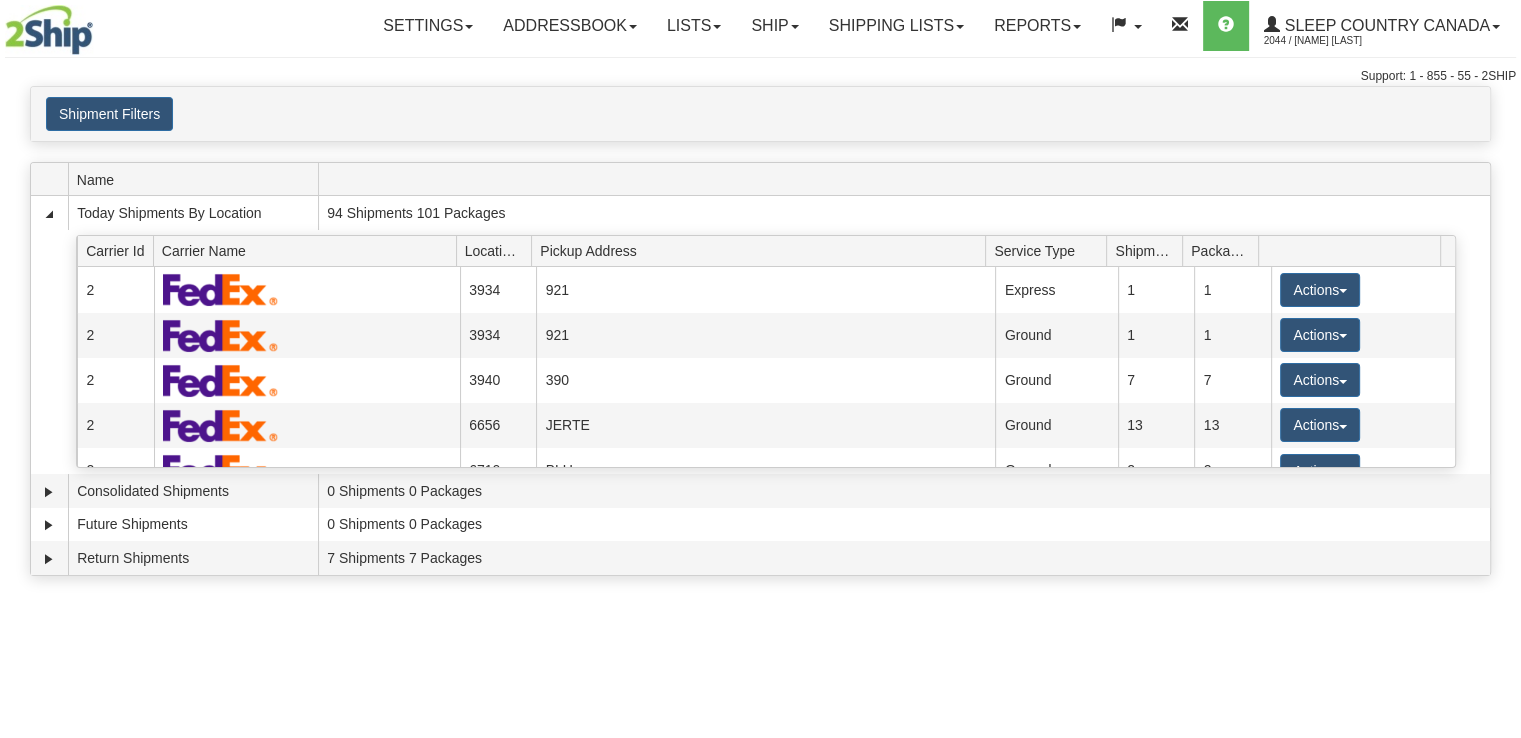 click on "Shipping lists" at bounding box center (896, 26) 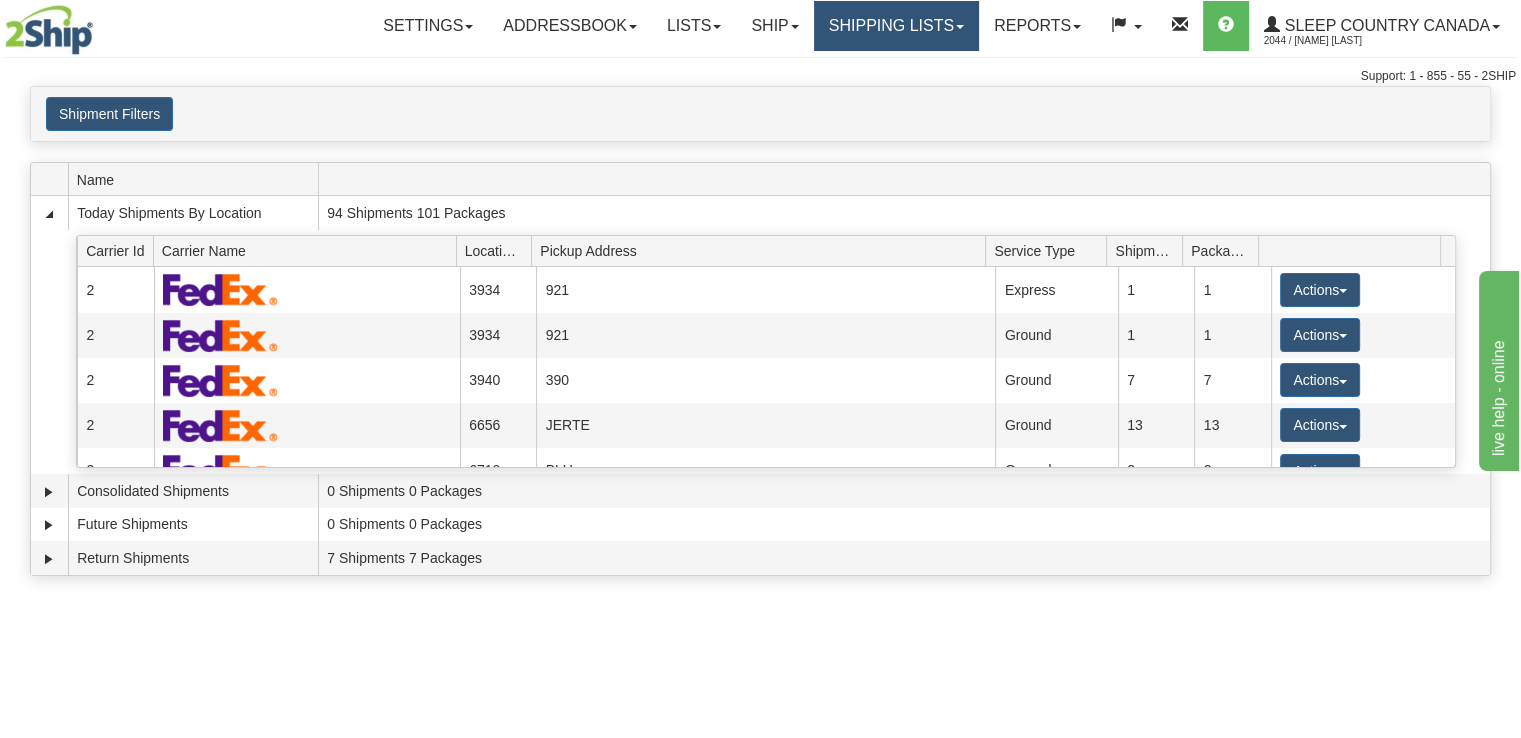 scroll, scrollTop: 0, scrollLeft: 0, axis: both 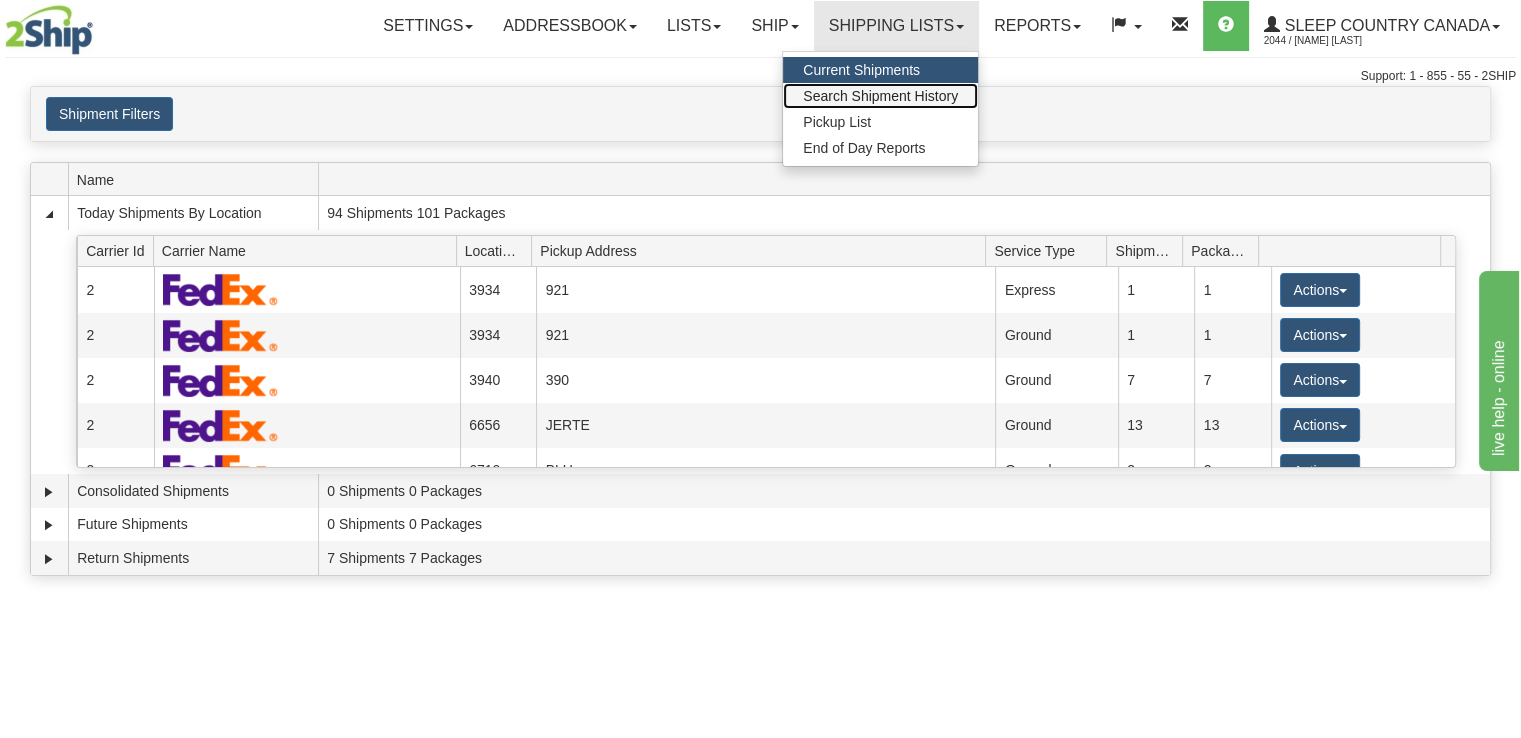 click on "Search Shipment History" at bounding box center (880, 96) 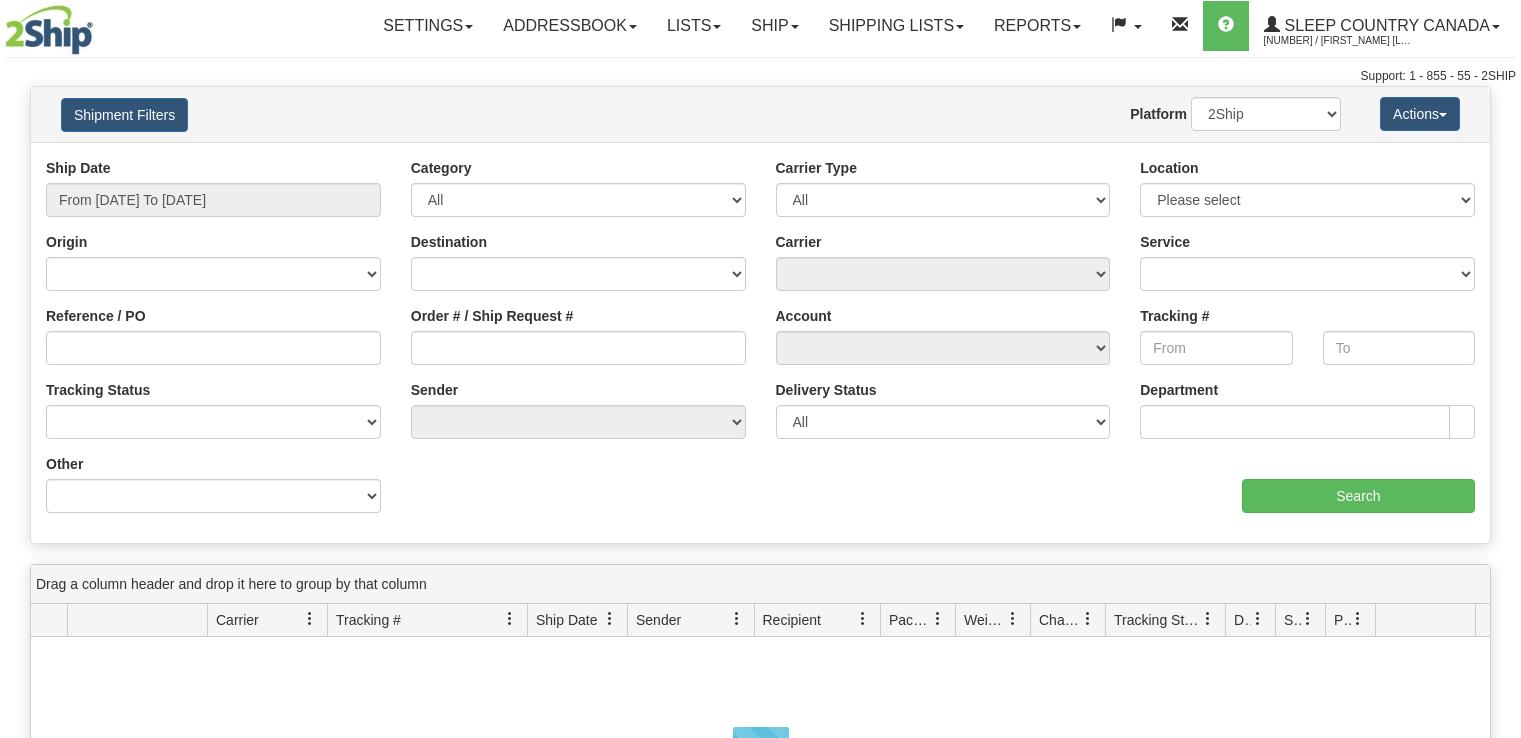 scroll, scrollTop: 0, scrollLeft: 0, axis: both 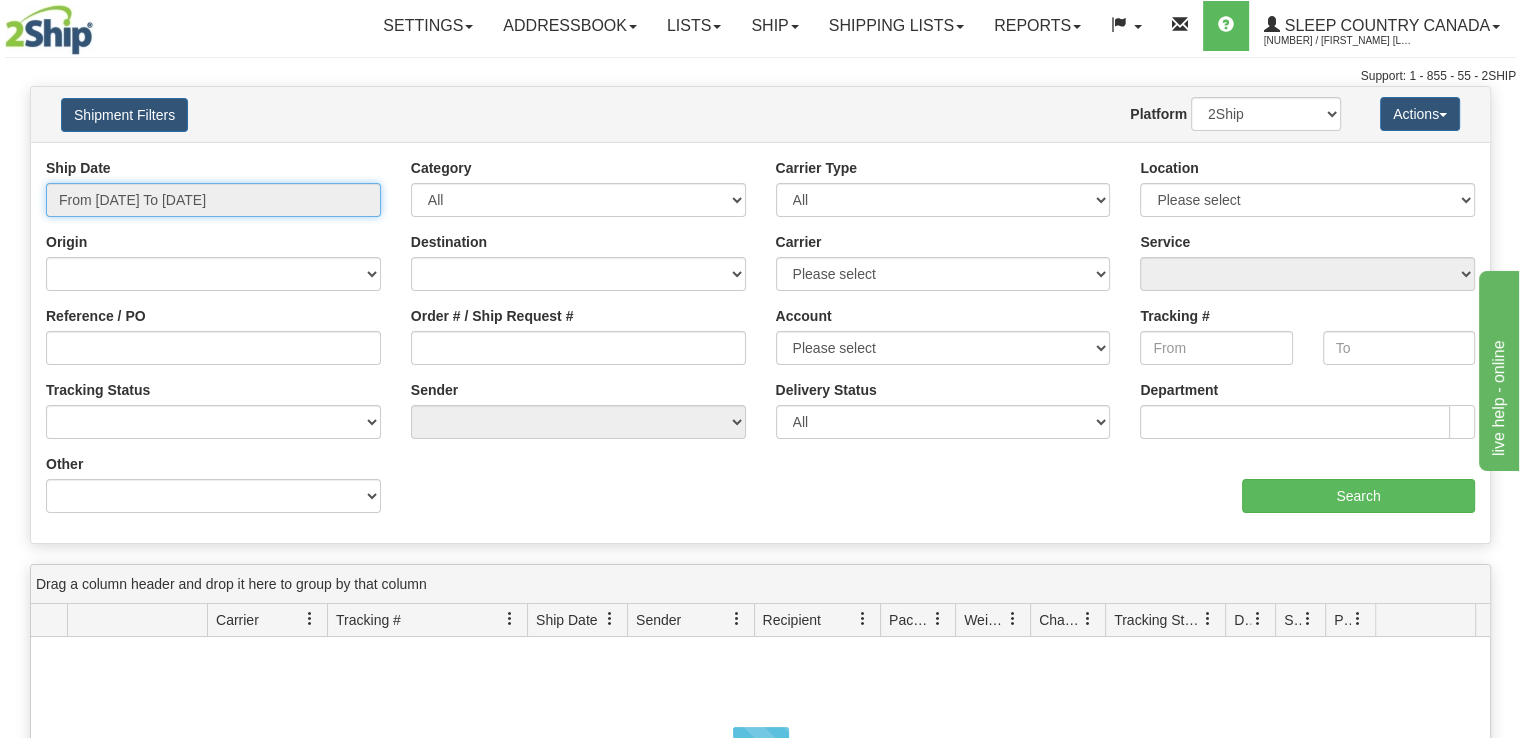 click on "From 08/07/2025 To 08/08/2025" at bounding box center [213, 200] 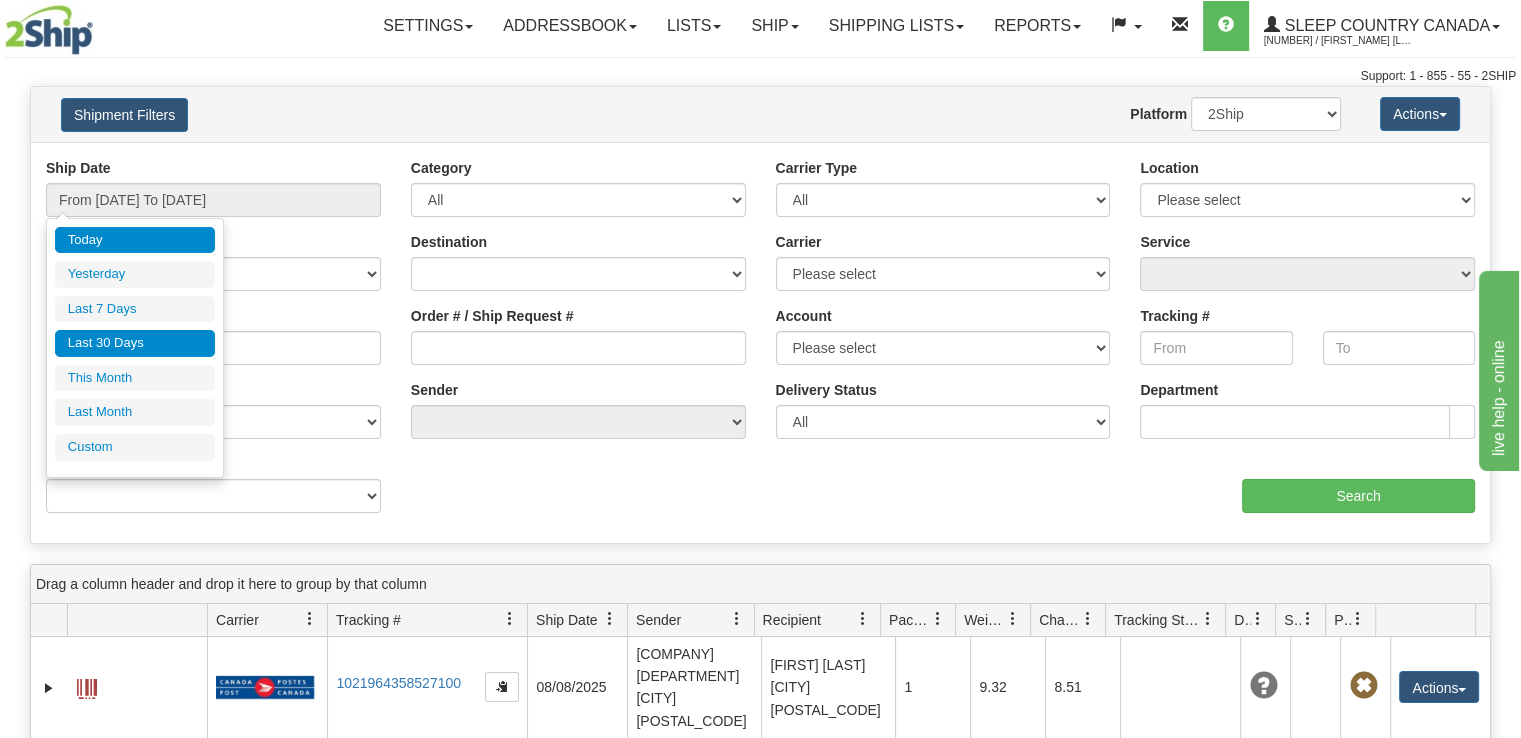 click on "Last 30 Days" at bounding box center (135, 343) 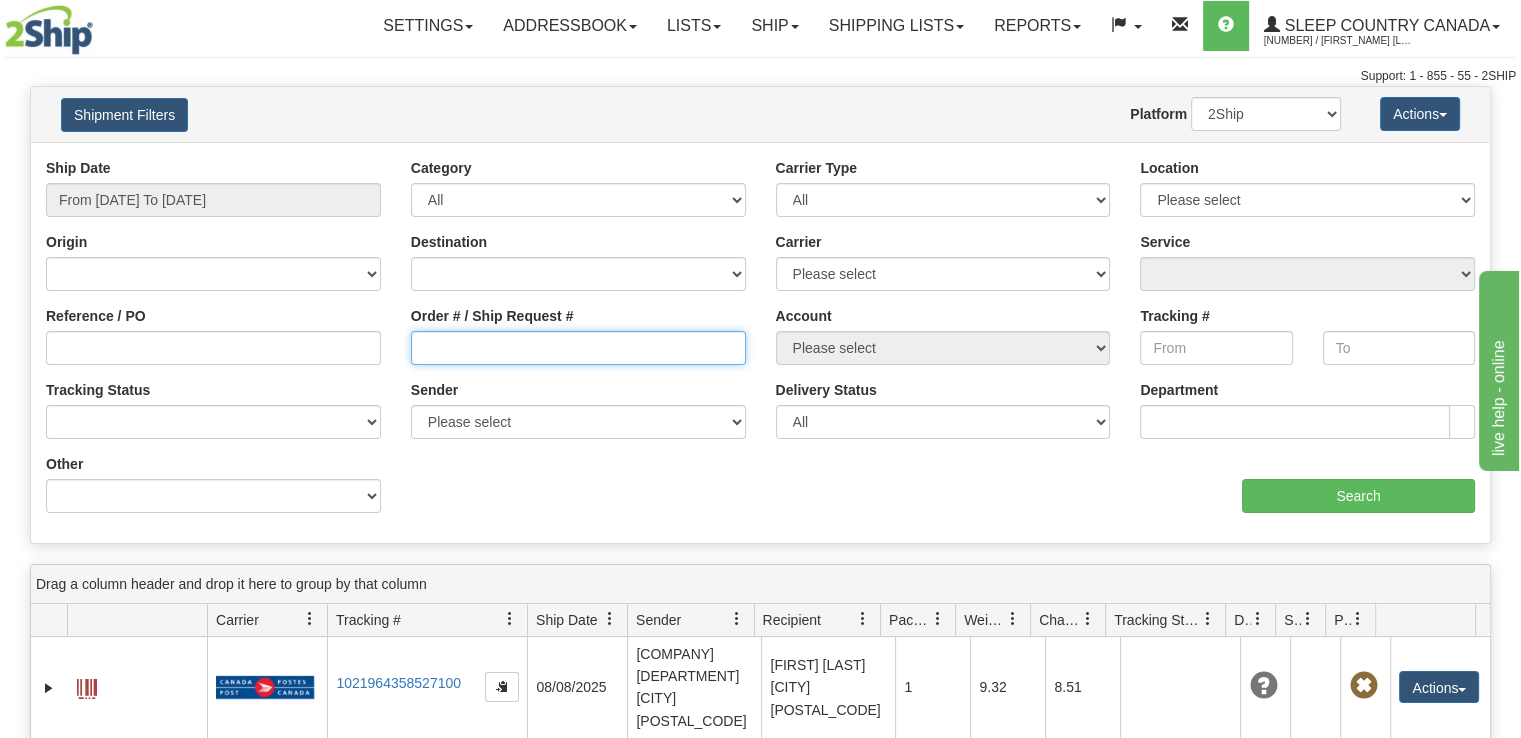 click on "Order # / Ship Request #" at bounding box center (578, 348) 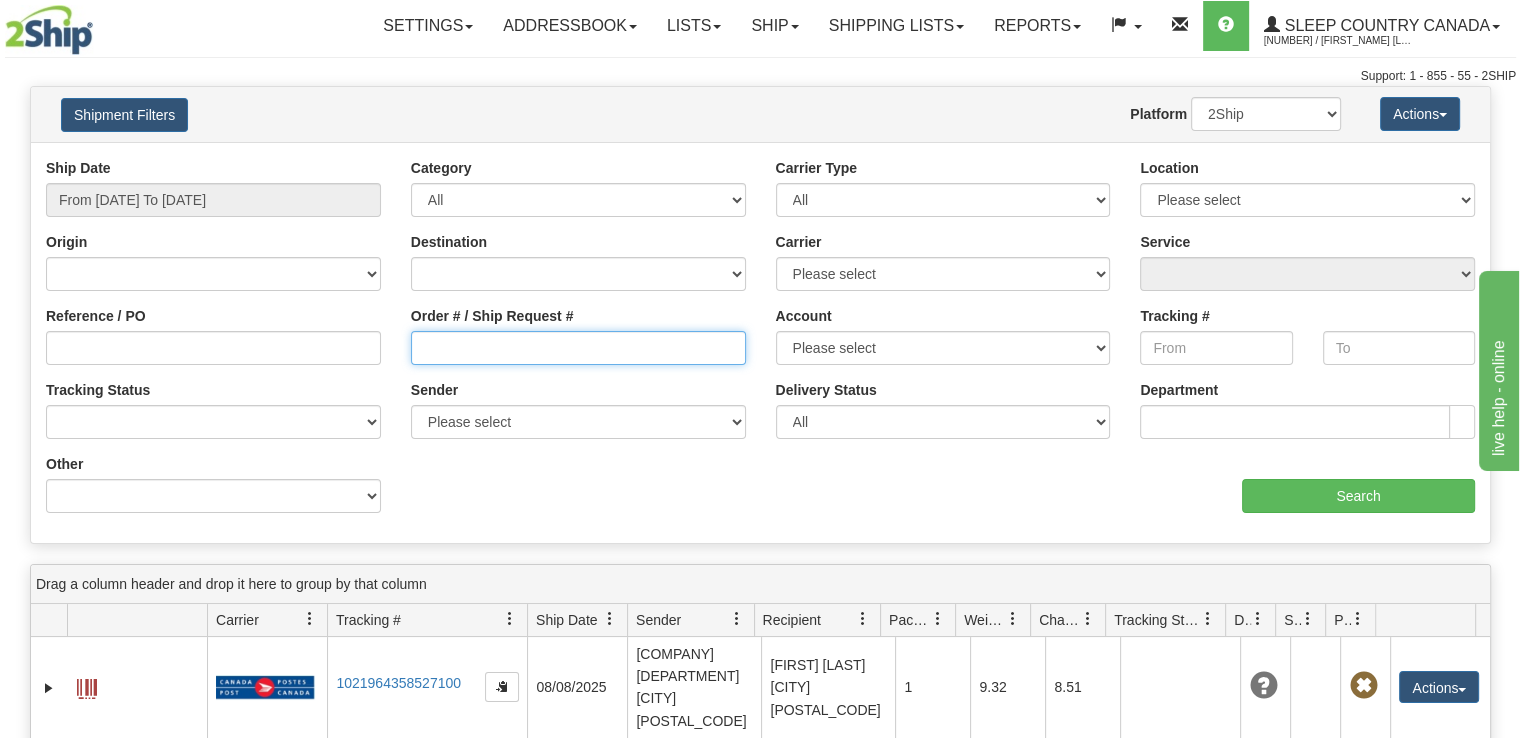 paste on "9000H961869" 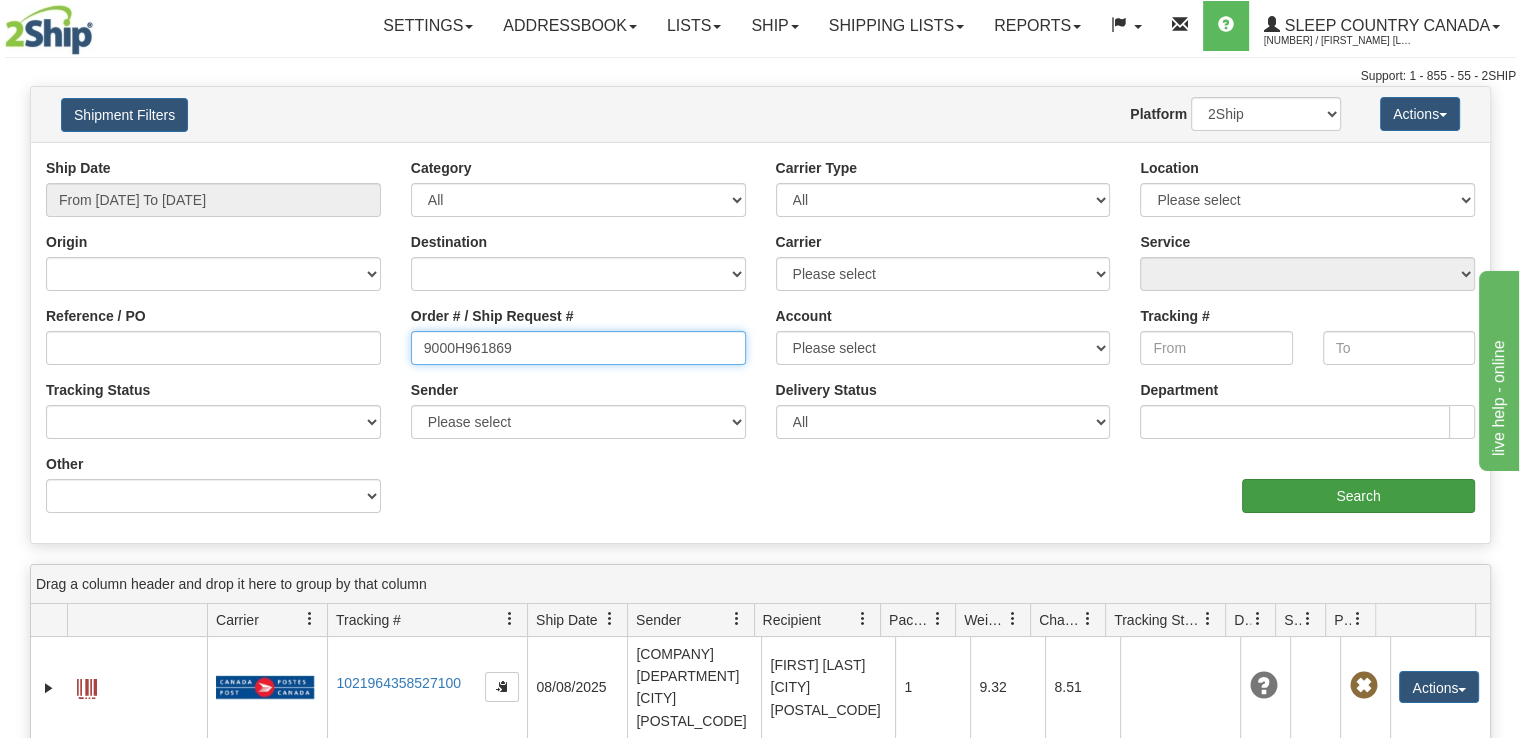 type on "9000H961869" 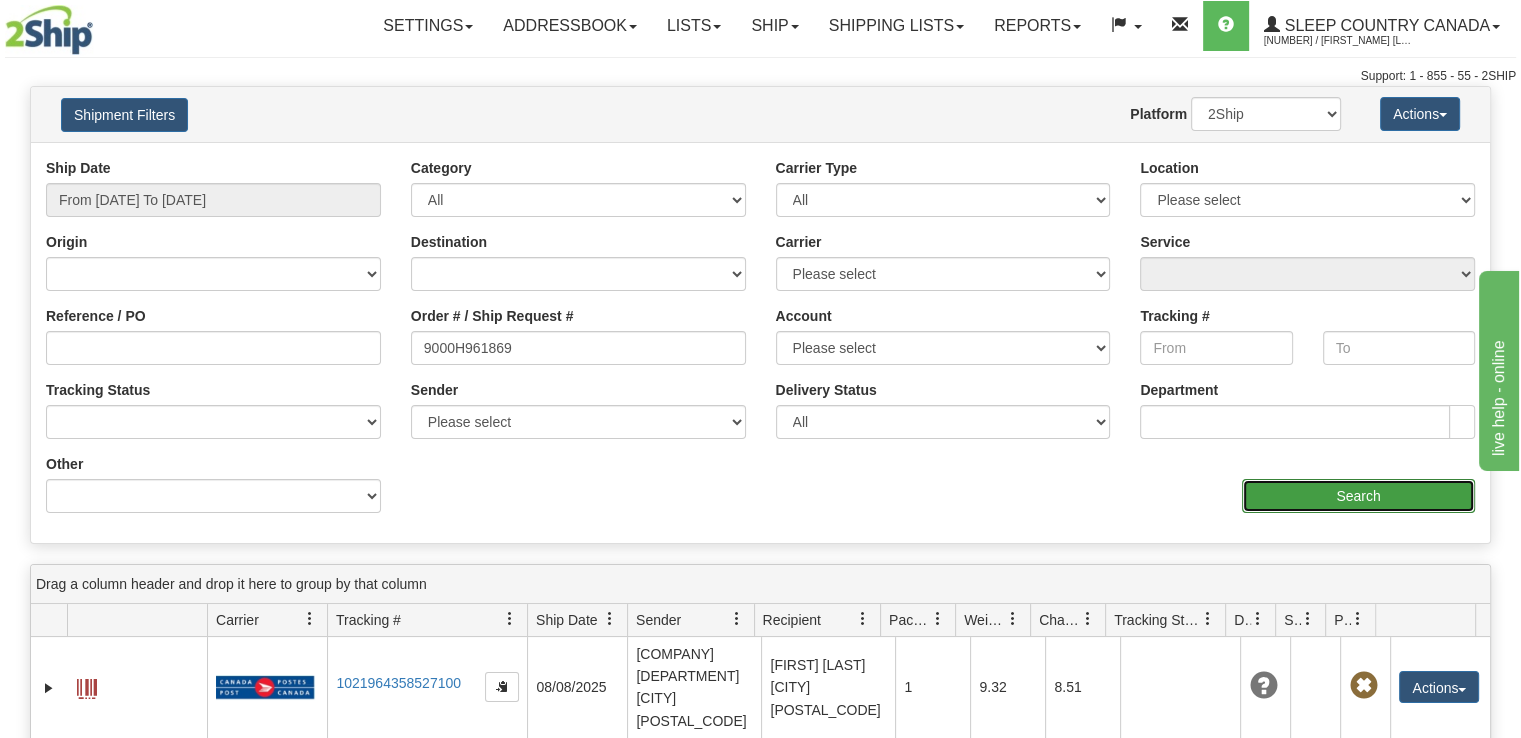 click on "Search" at bounding box center [1358, 496] 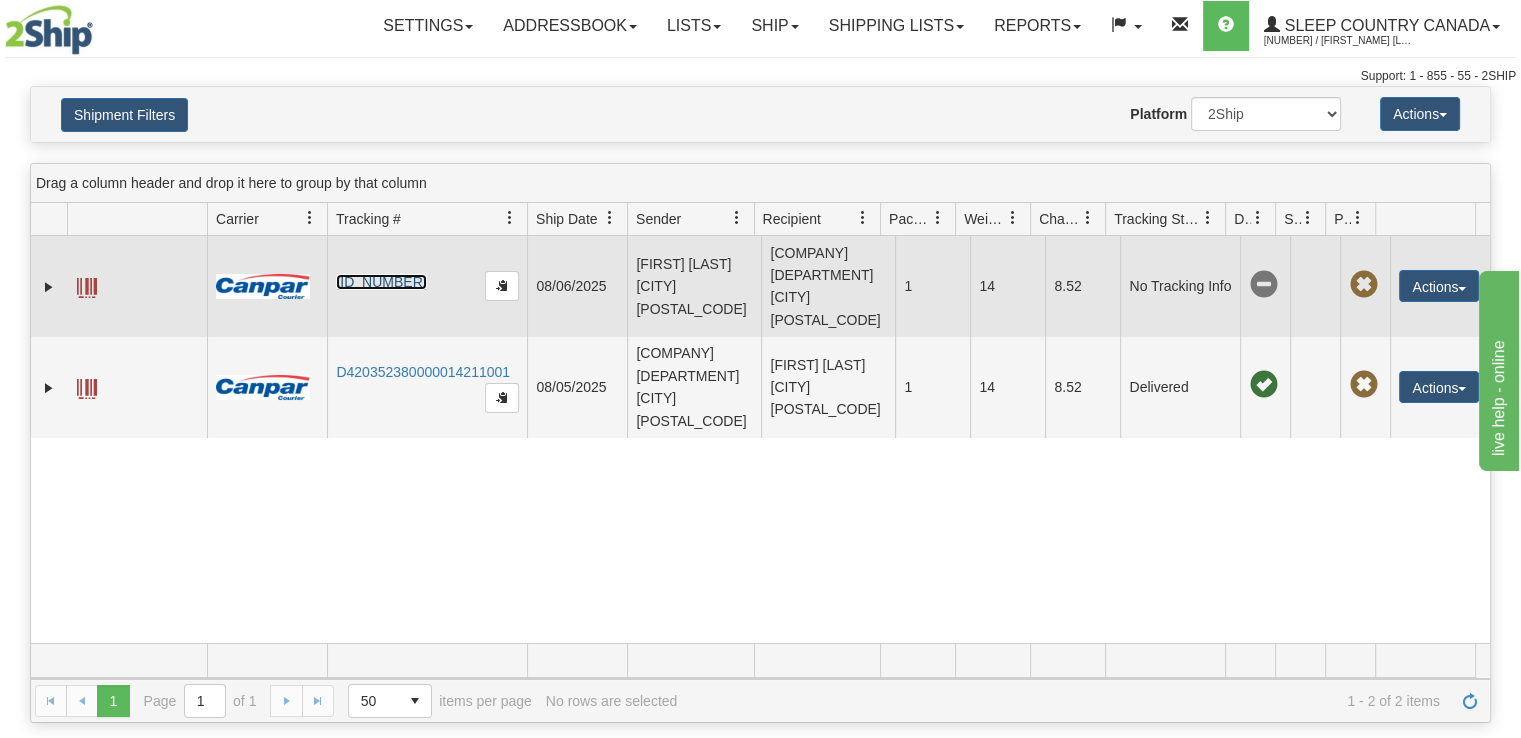 click on "D420352380000014284001" at bounding box center [381, 282] 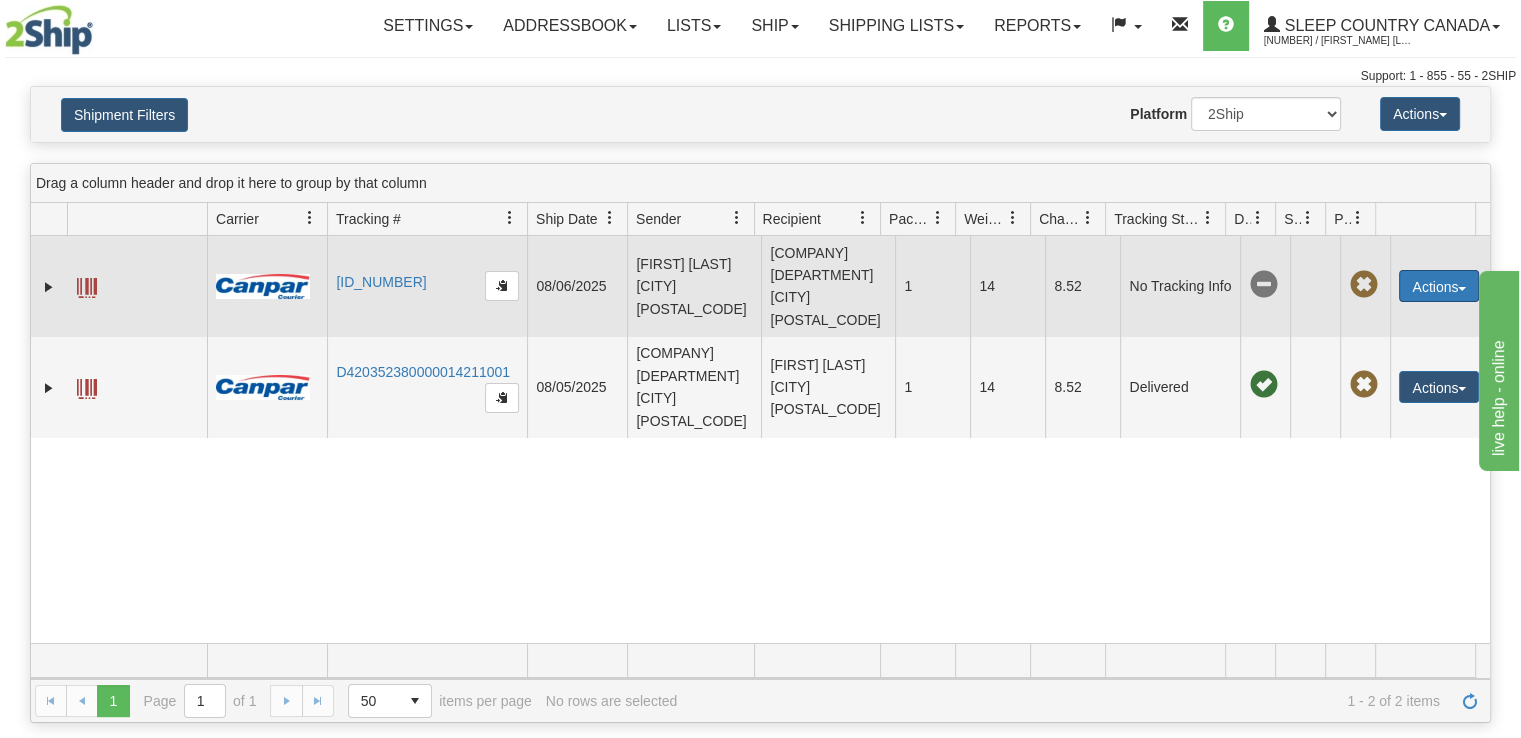 click on "Actions" at bounding box center (1439, 286) 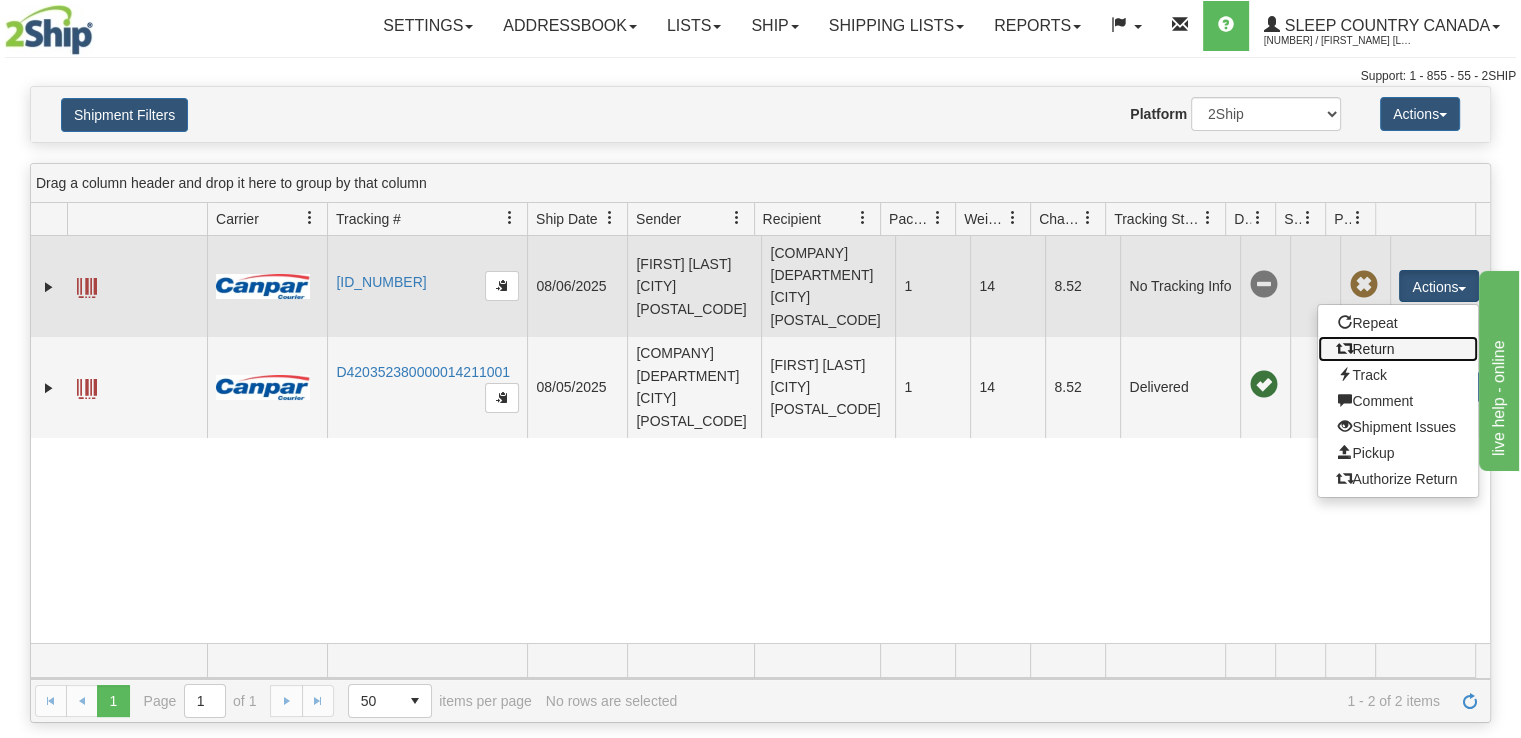 click on "Return" at bounding box center (1398, 349) 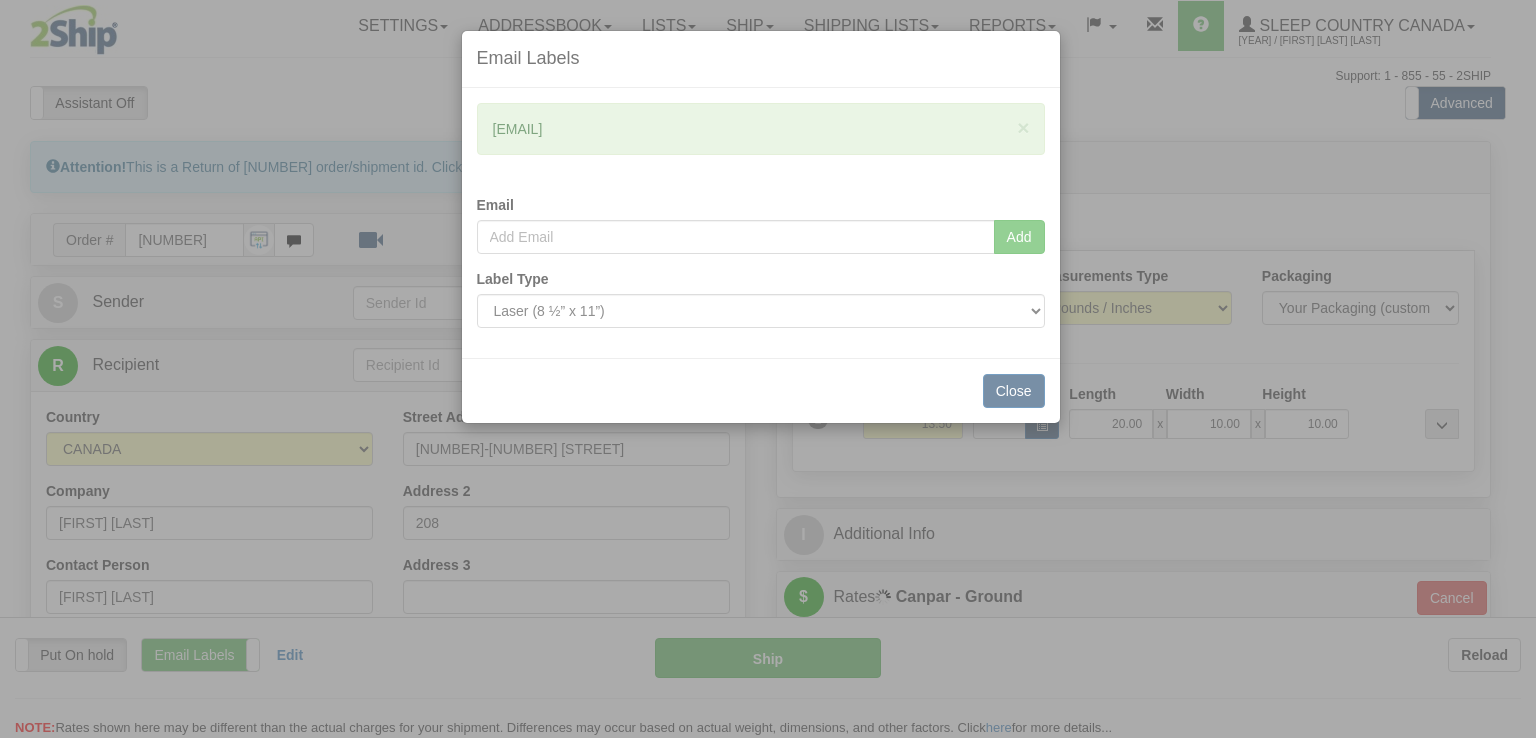 scroll, scrollTop: 0, scrollLeft: 0, axis: both 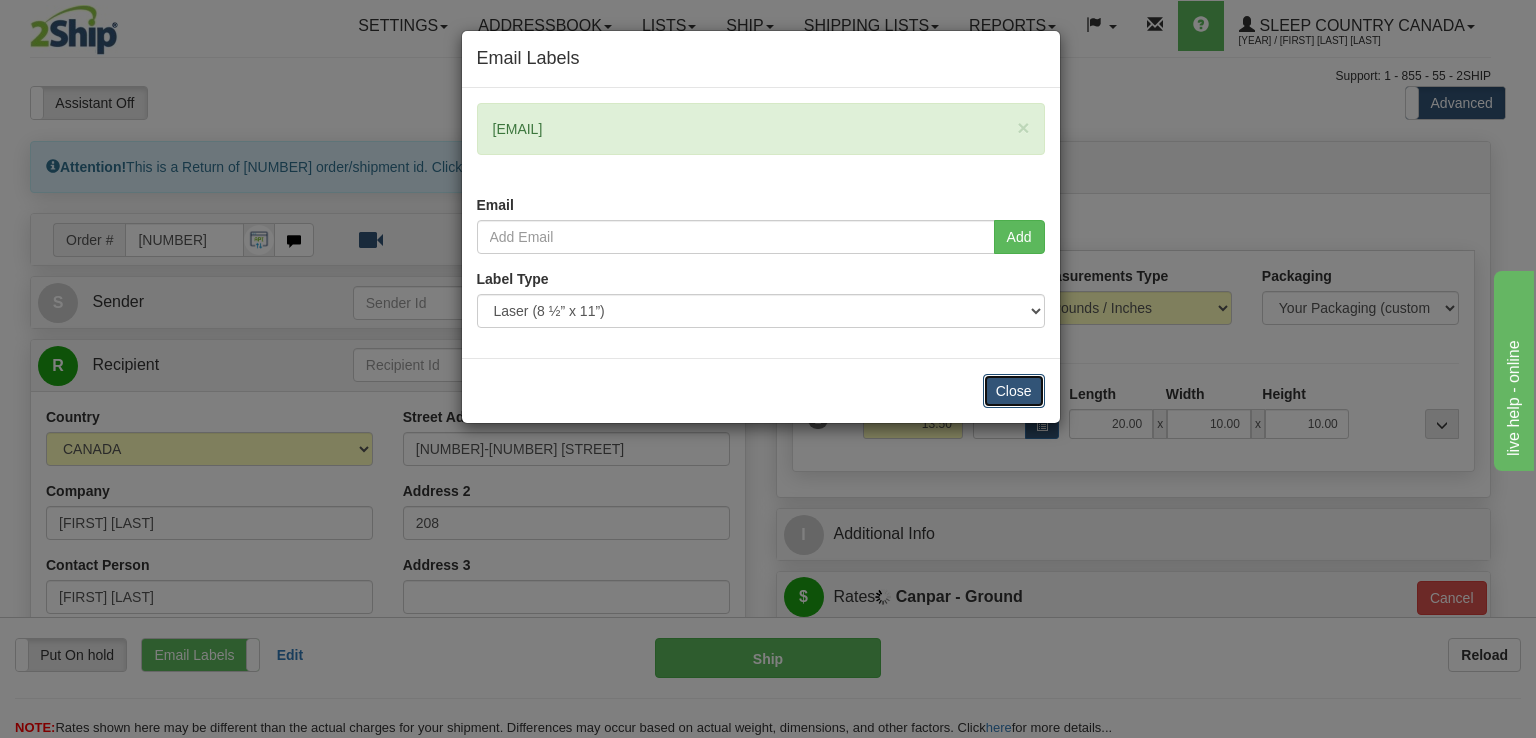 click on "Close" at bounding box center (1014, 391) 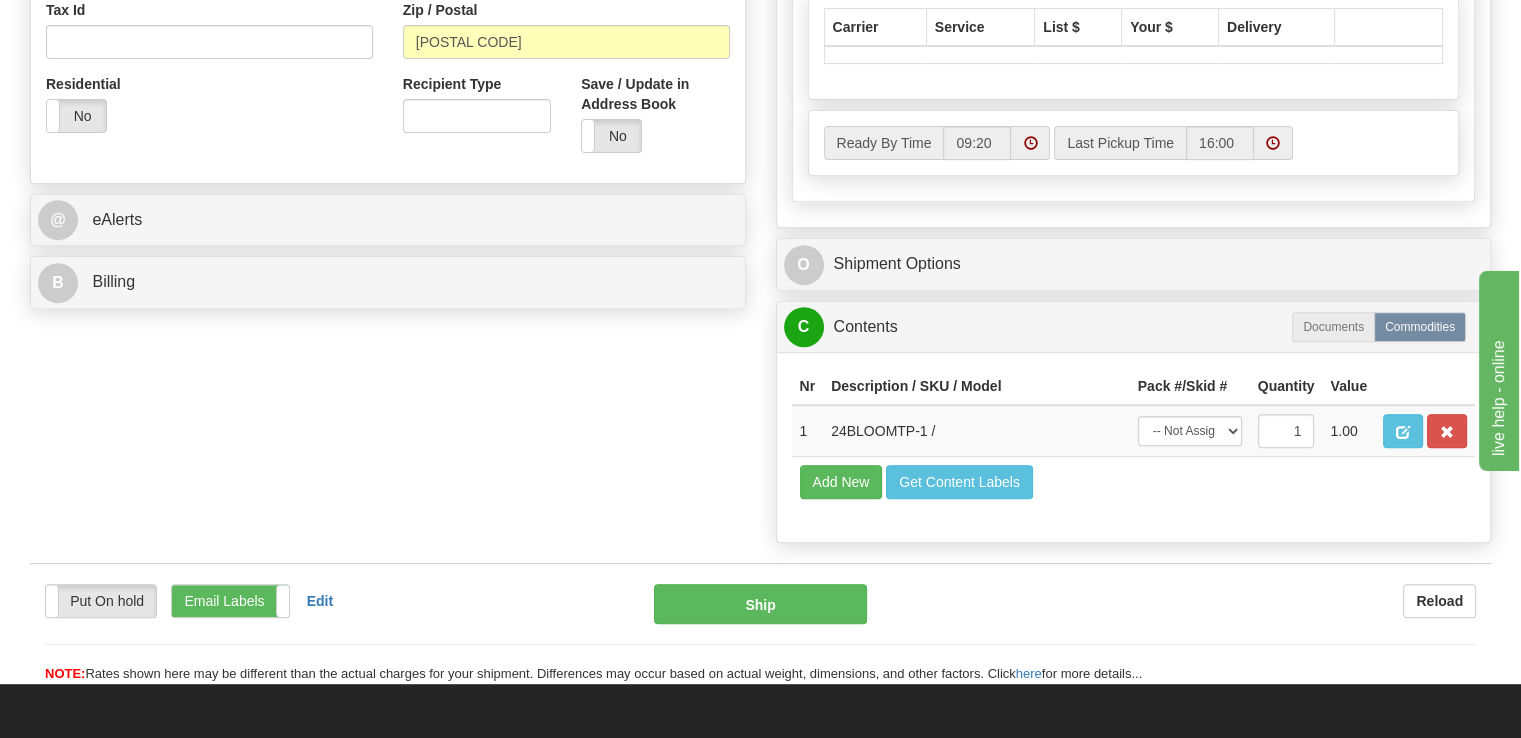 scroll, scrollTop: 800, scrollLeft: 0, axis: vertical 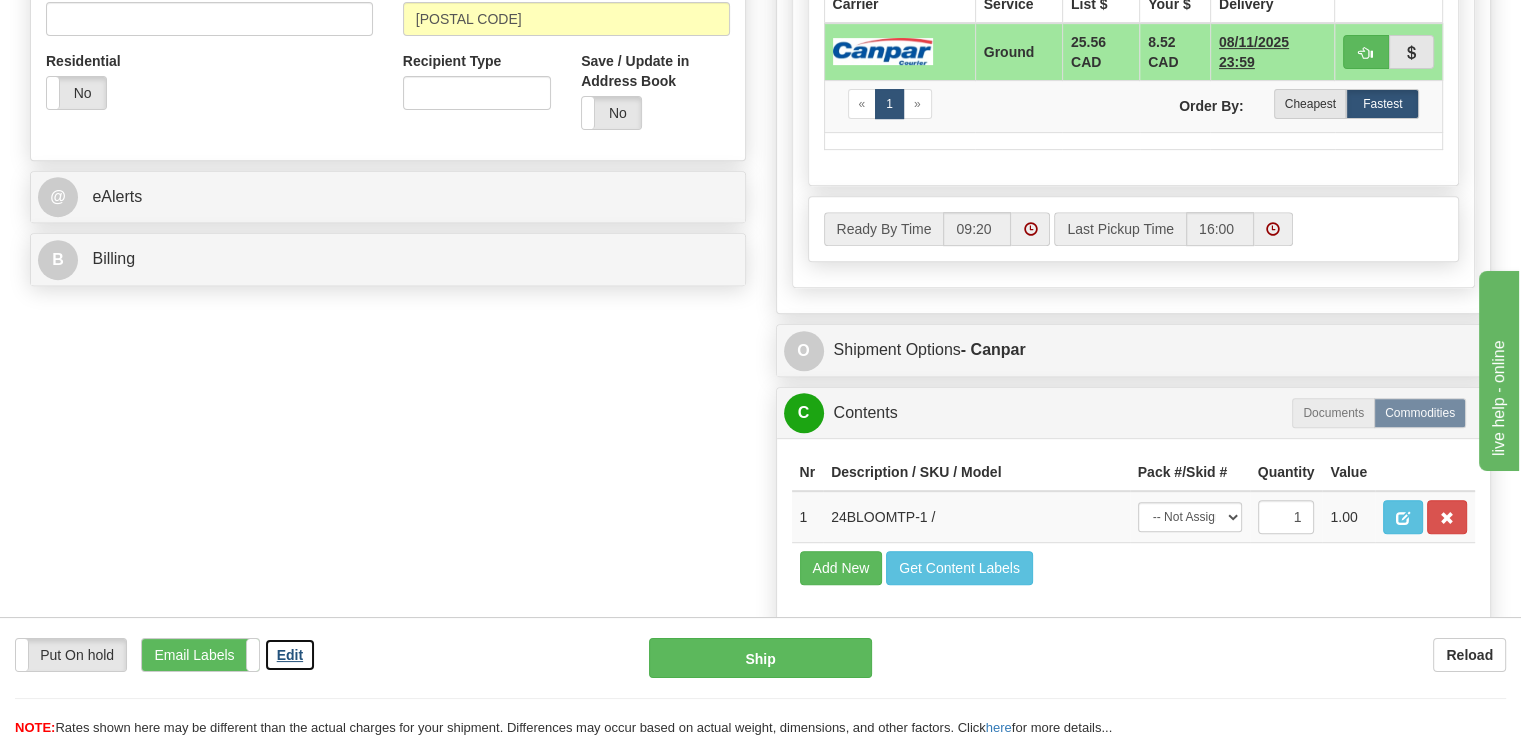 click on "Edit" at bounding box center [290, 655] 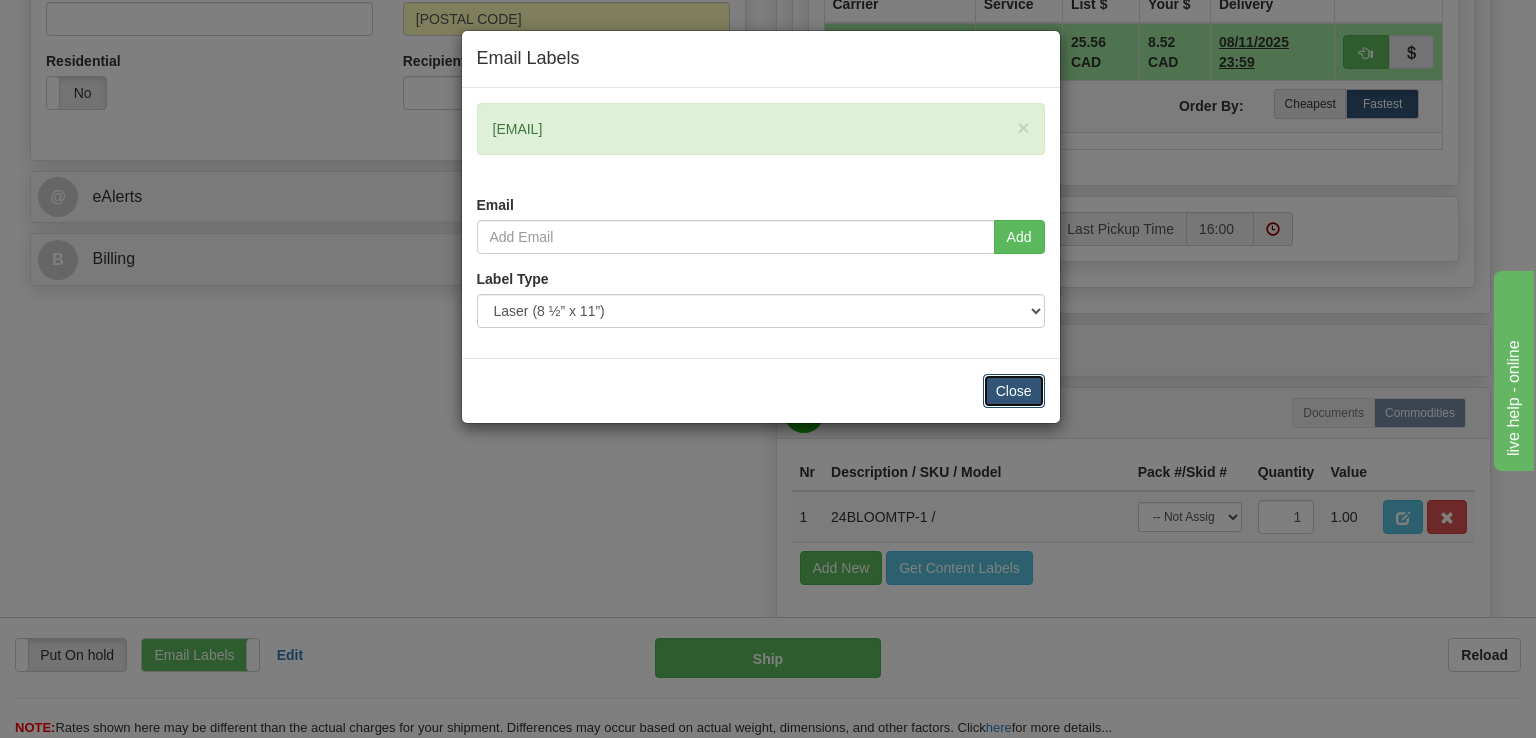 click on "Close" at bounding box center [1014, 391] 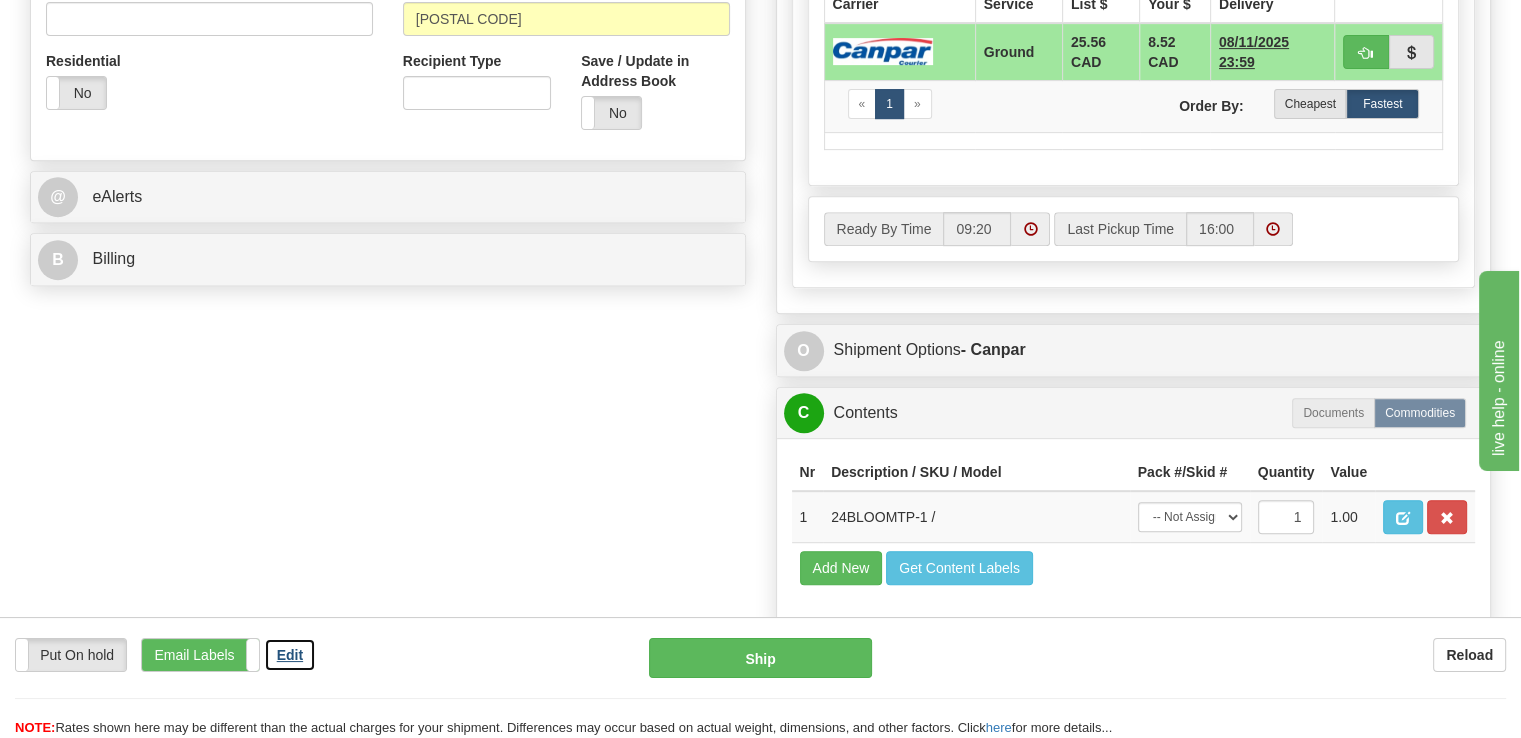 scroll, scrollTop: 500, scrollLeft: 0, axis: vertical 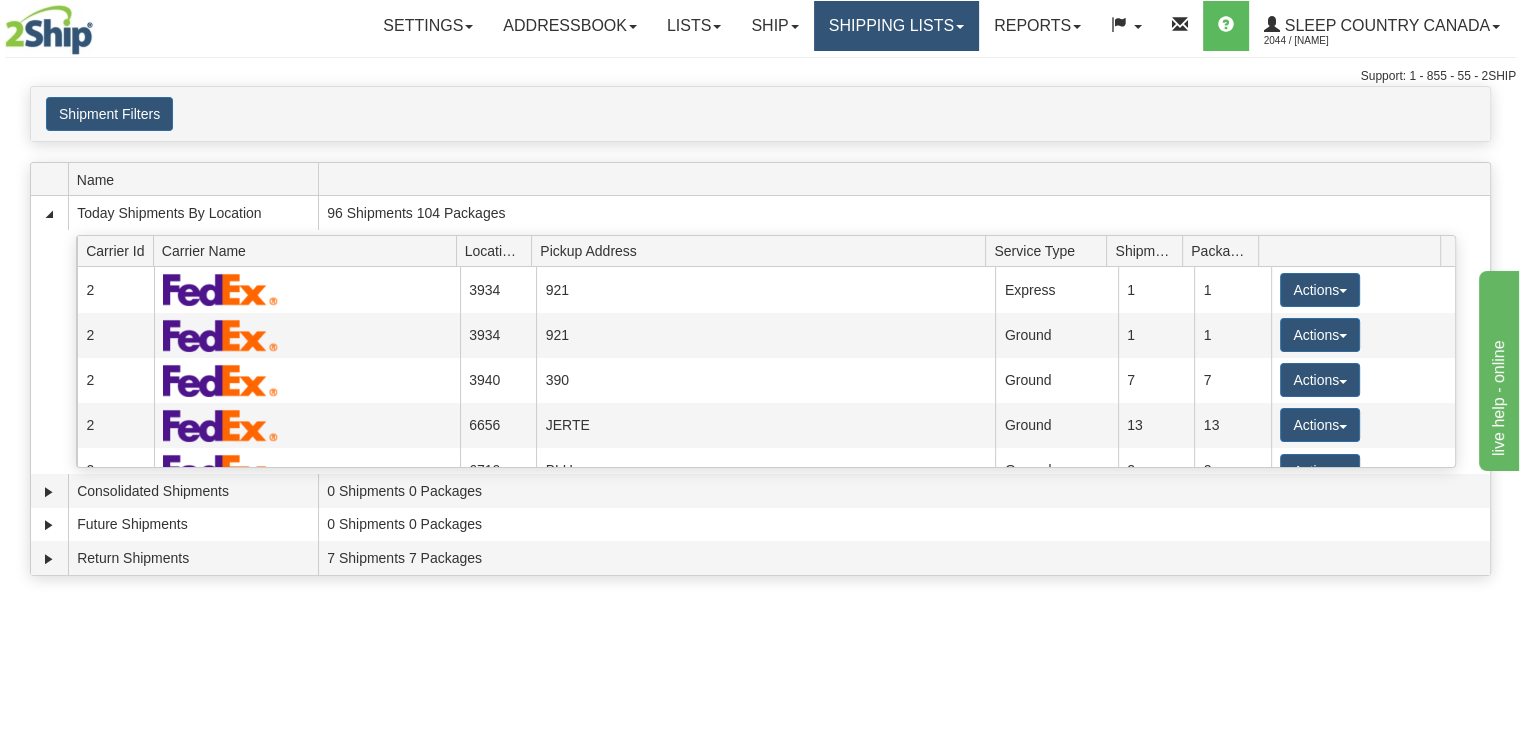 click on "Shipping lists" at bounding box center [896, 26] 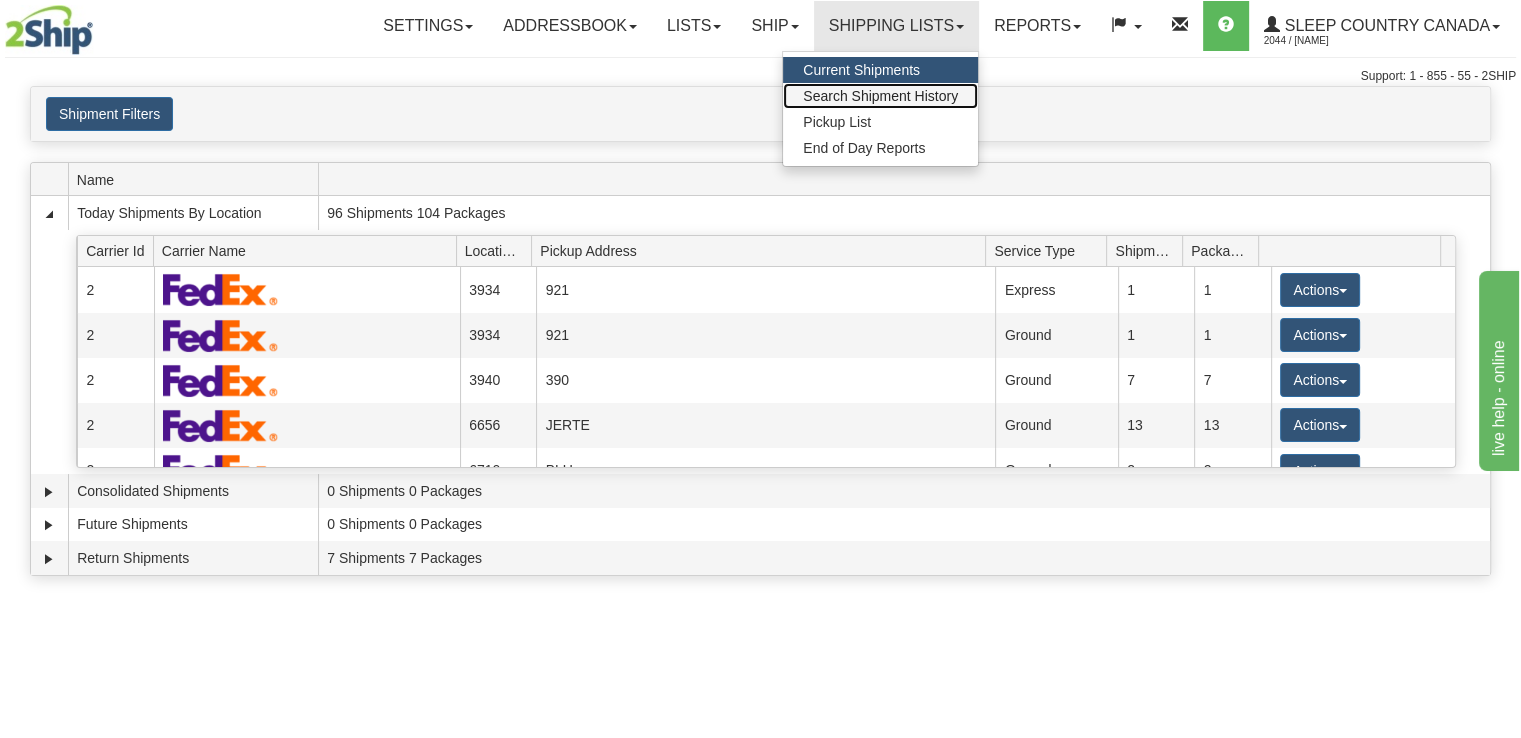 click on "Search Shipment History" at bounding box center [880, 96] 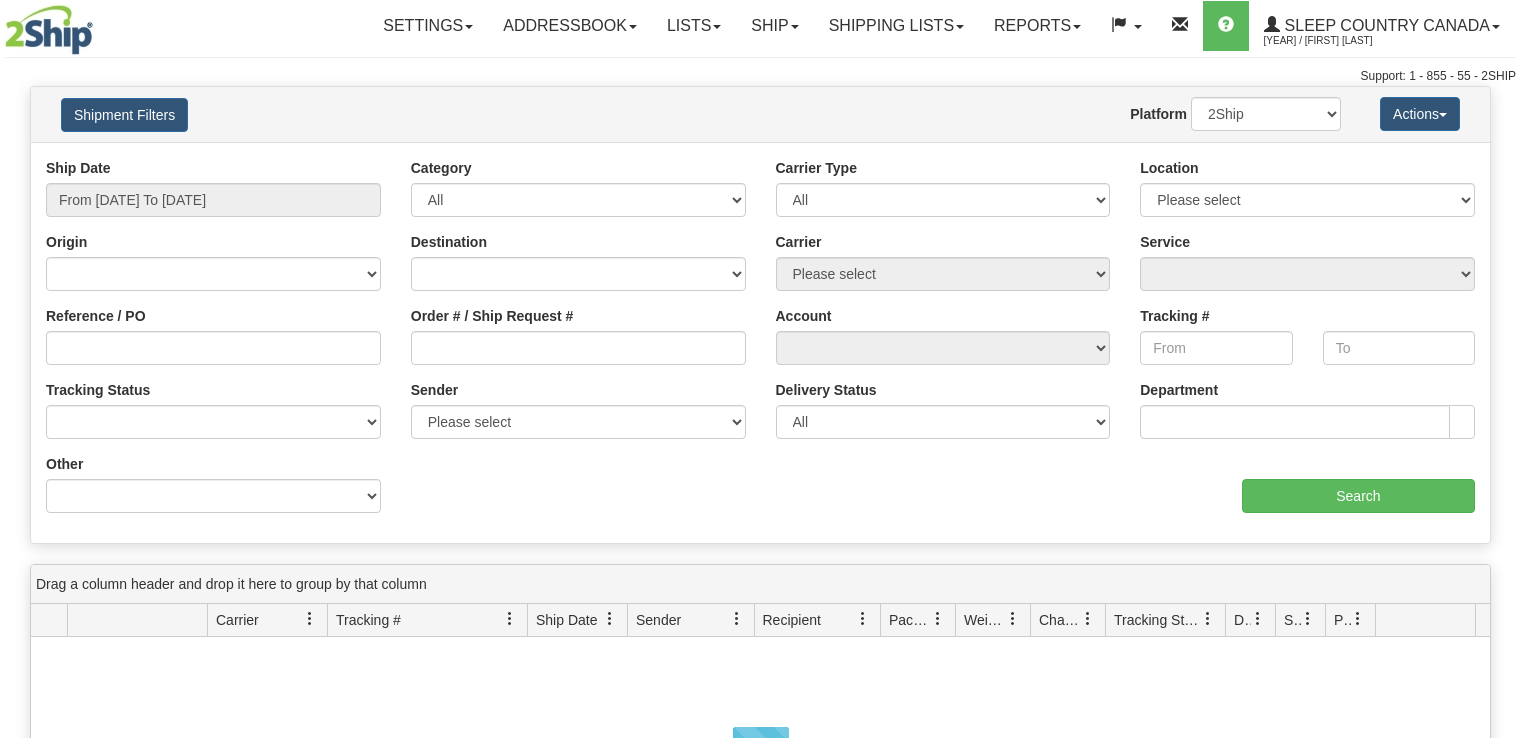 scroll, scrollTop: 0, scrollLeft: 0, axis: both 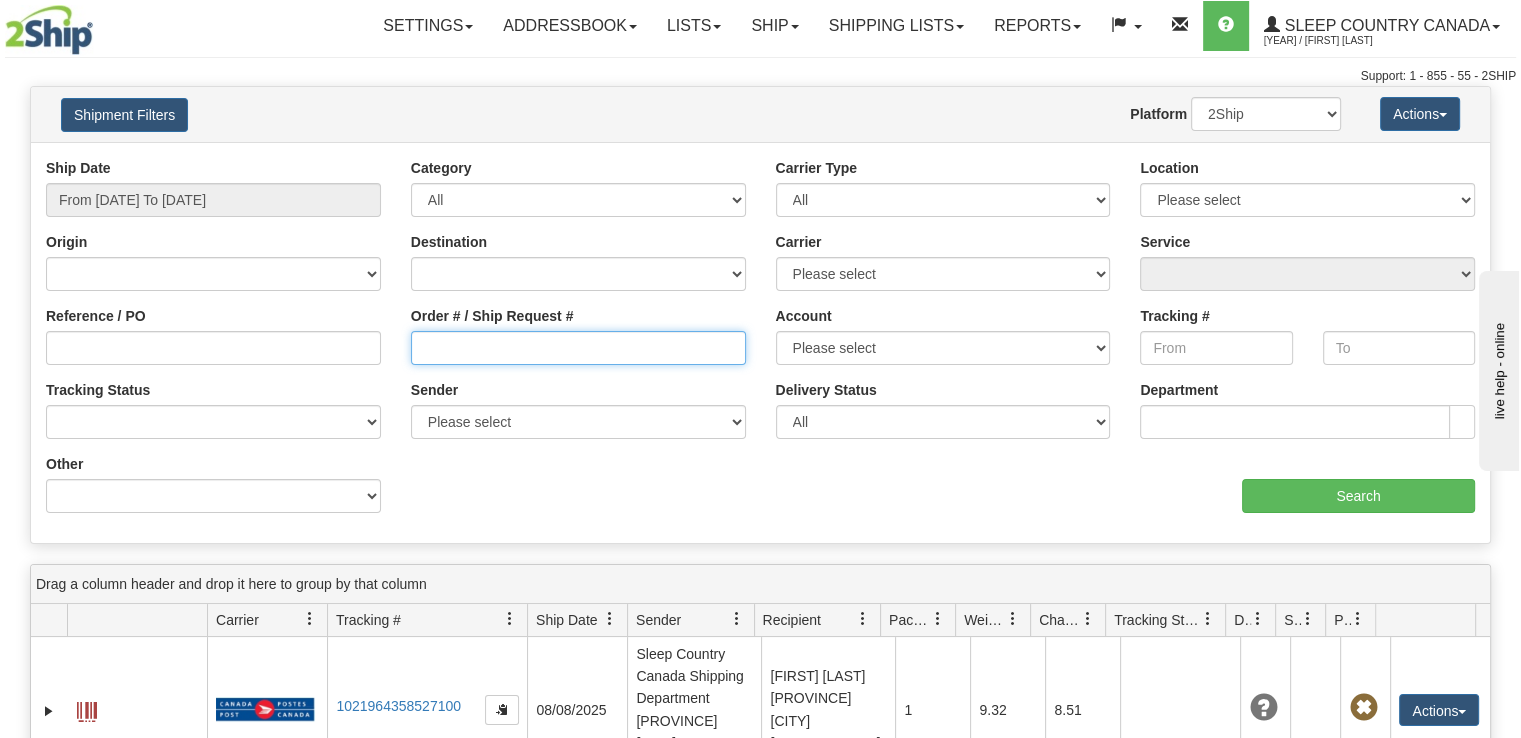 click on "Order # / Ship Request #" at bounding box center [578, 348] 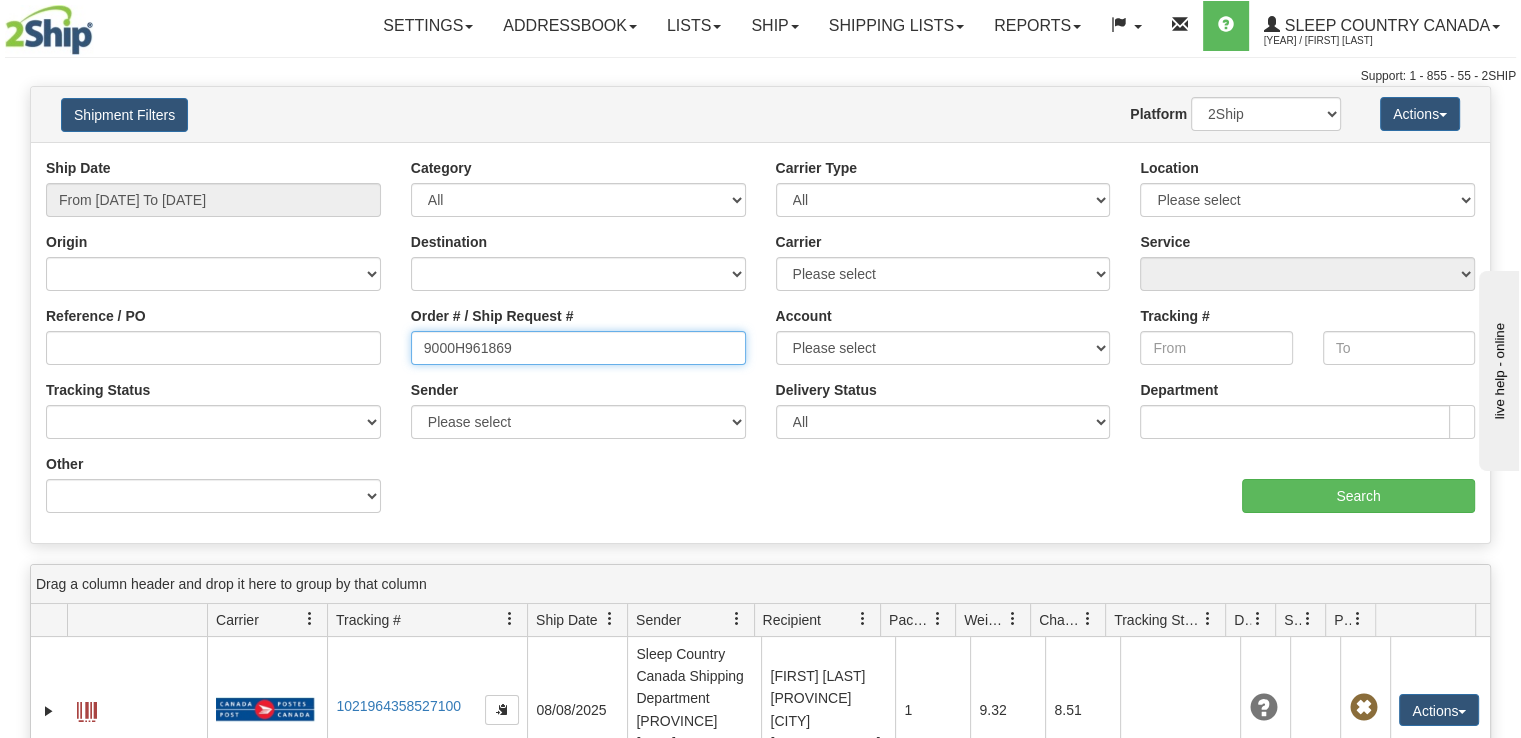 type on "9000H961869" 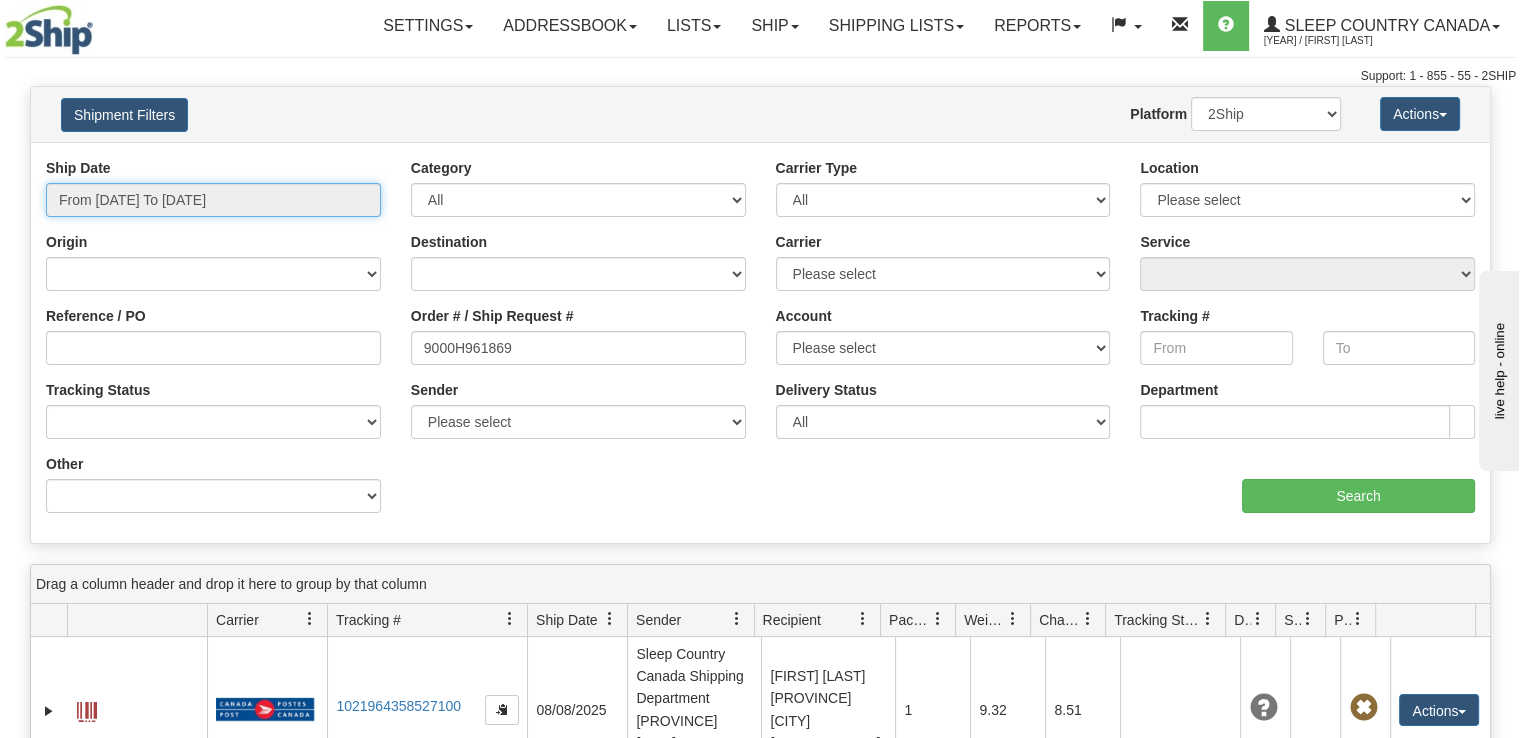 click on "From [DATE] To [DATE]" at bounding box center (213, 200) 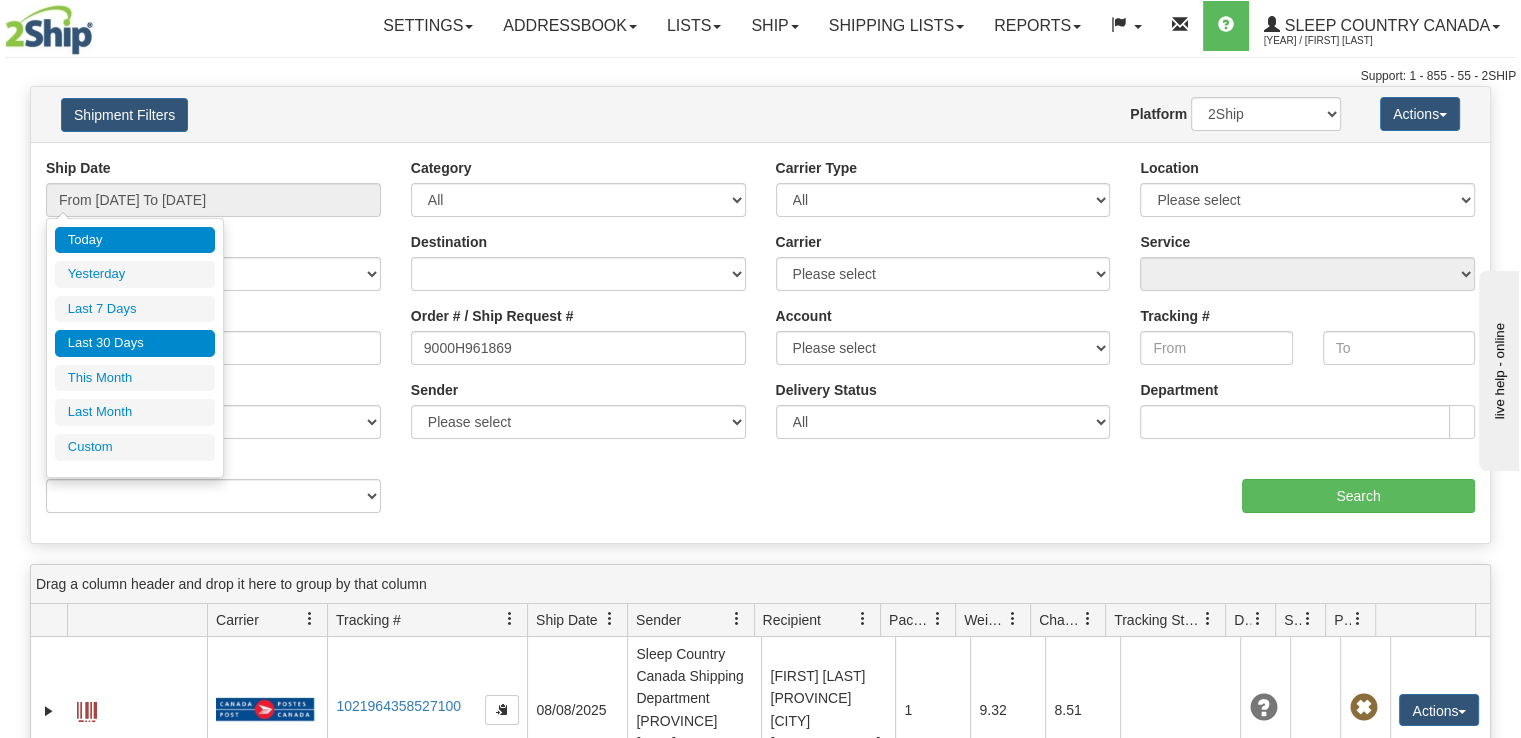 click on "Last 30 Days" at bounding box center [135, 343] 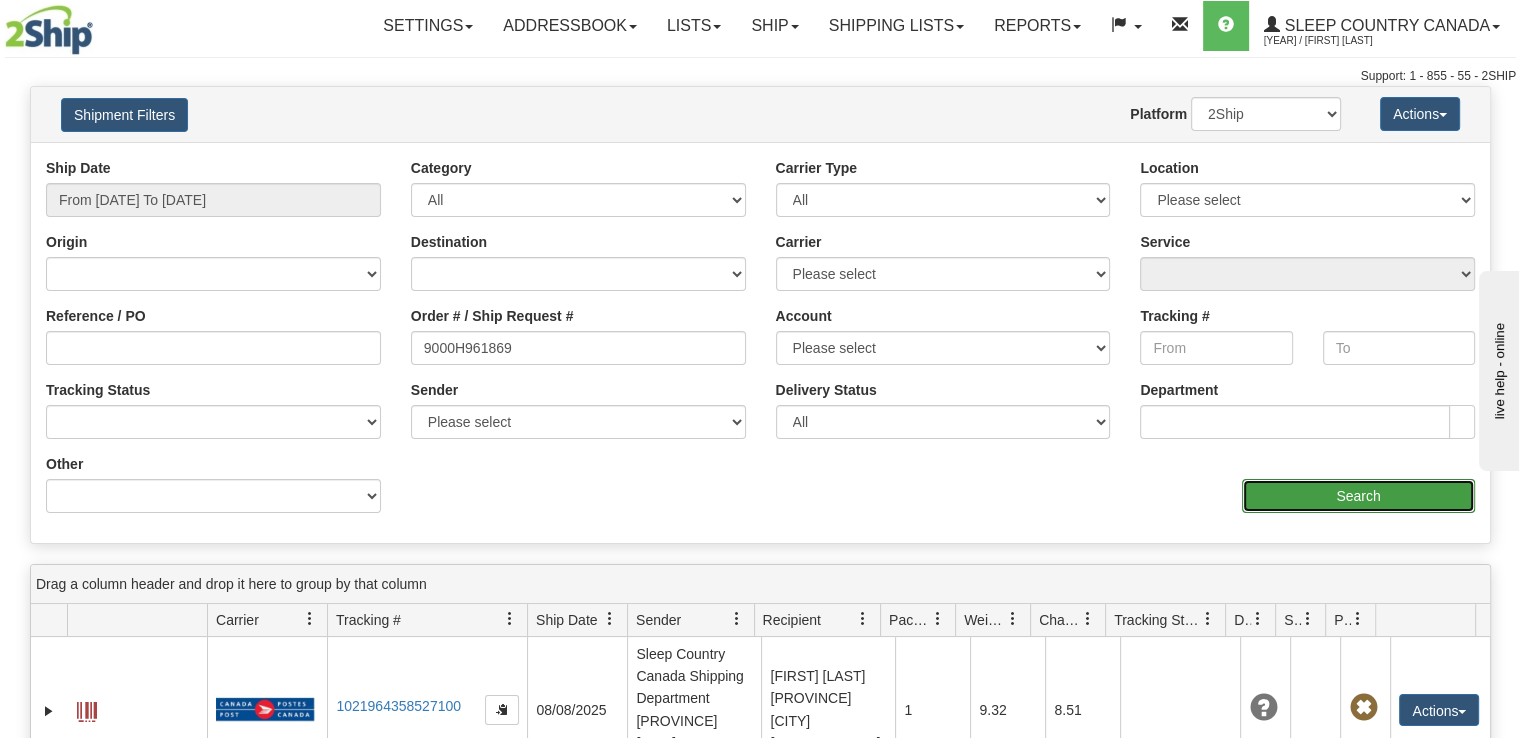 click on "Search" at bounding box center [1358, 496] 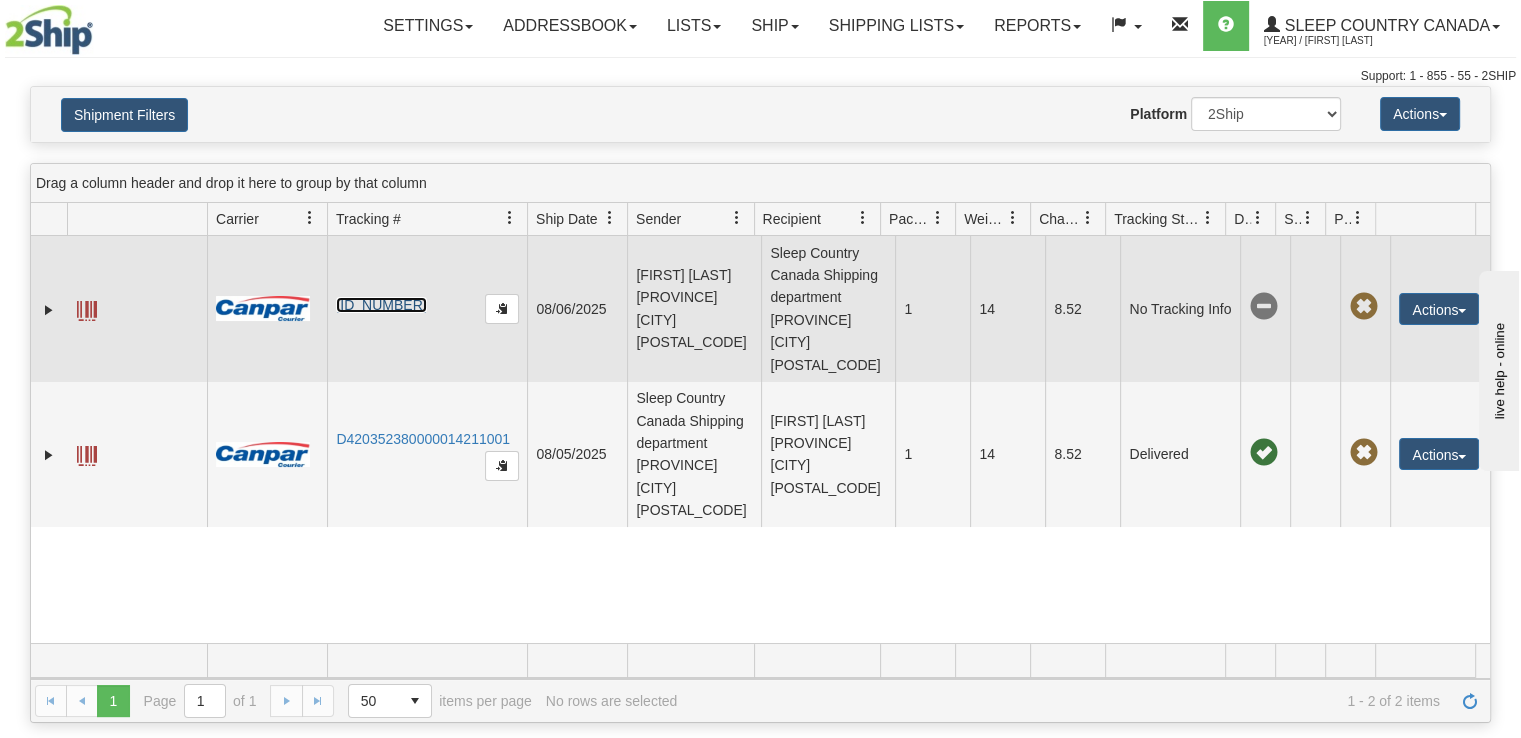 click on "[ID_NUMBER]" at bounding box center [381, 305] 